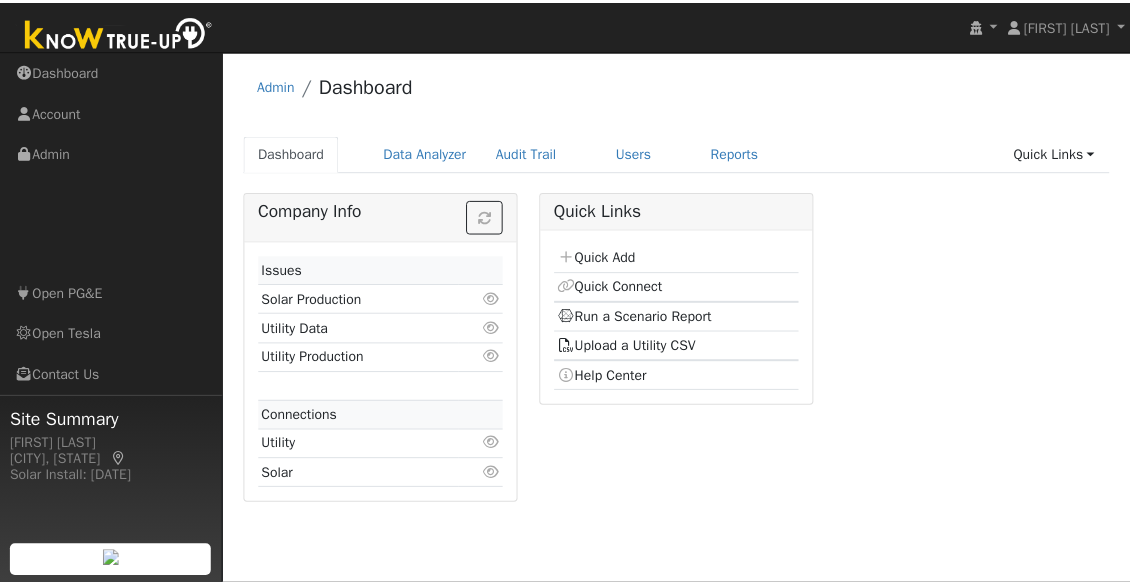 scroll, scrollTop: 0, scrollLeft: 0, axis: both 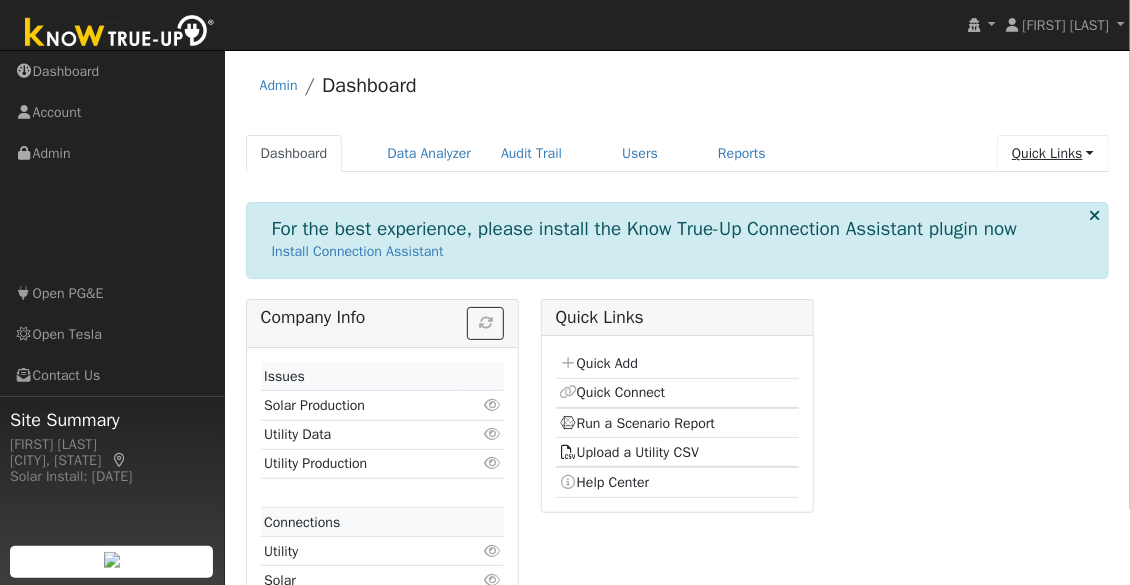 click on "Quick Links" at bounding box center [1053, 153] 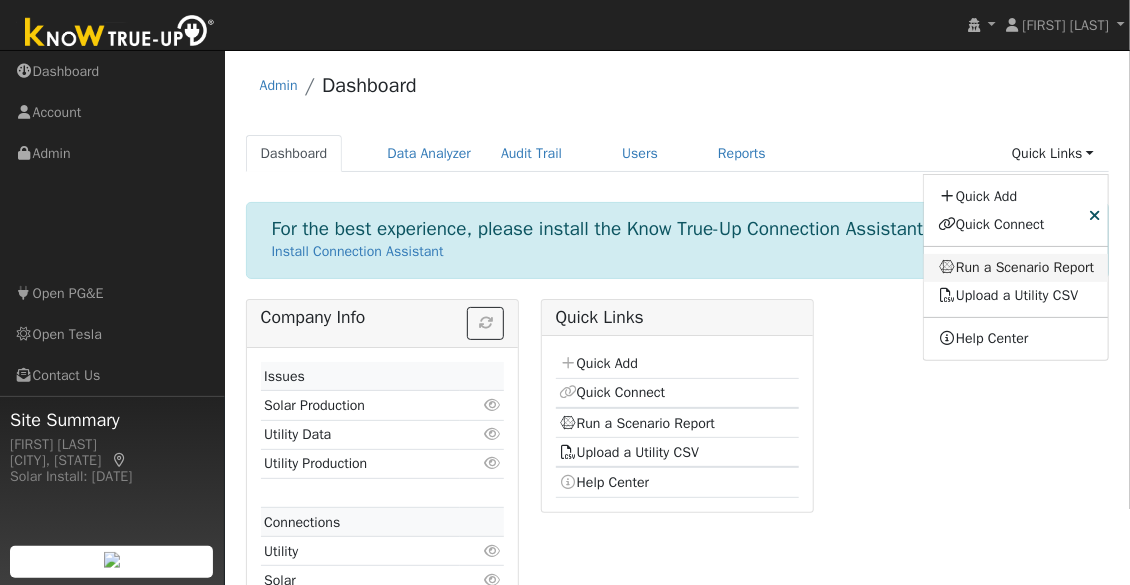 click on "Run a Scenario Report" at bounding box center [1016, 268] 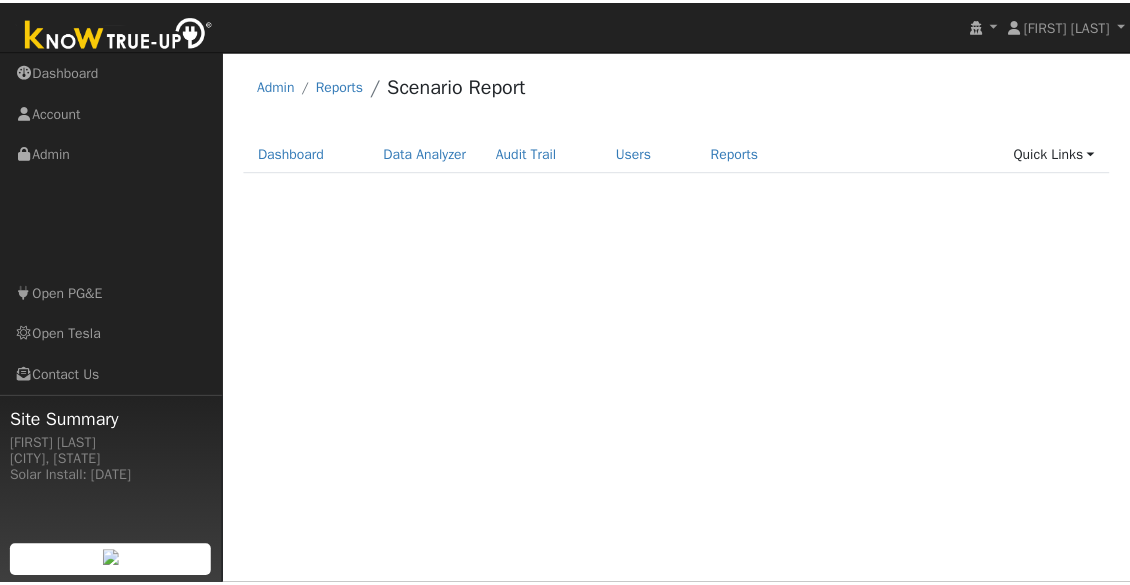 scroll, scrollTop: 0, scrollLeft: 0, axis: both 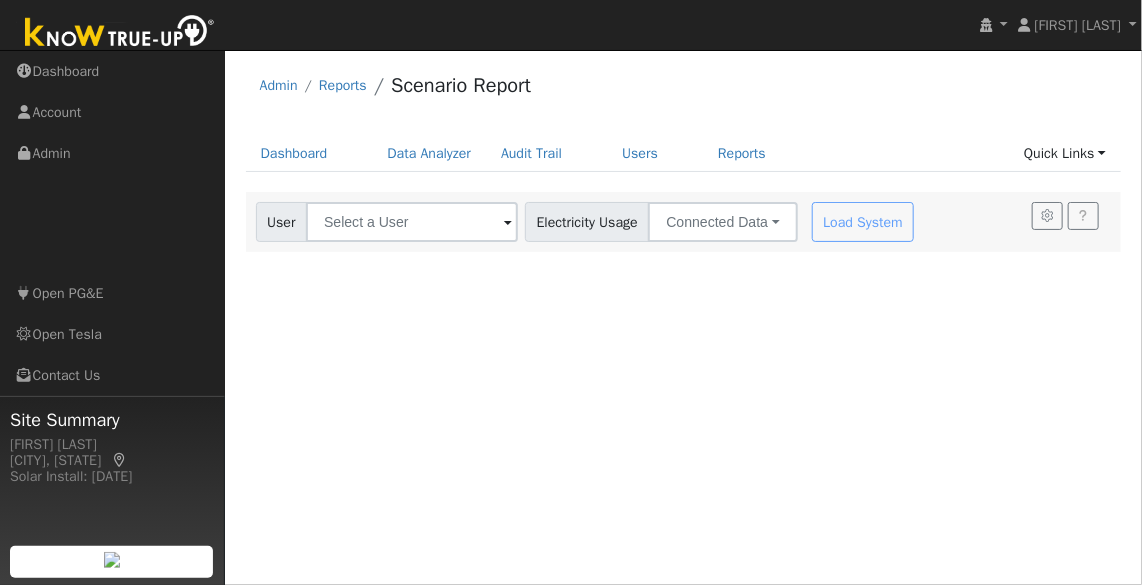 click at bounding box center (508, 223) 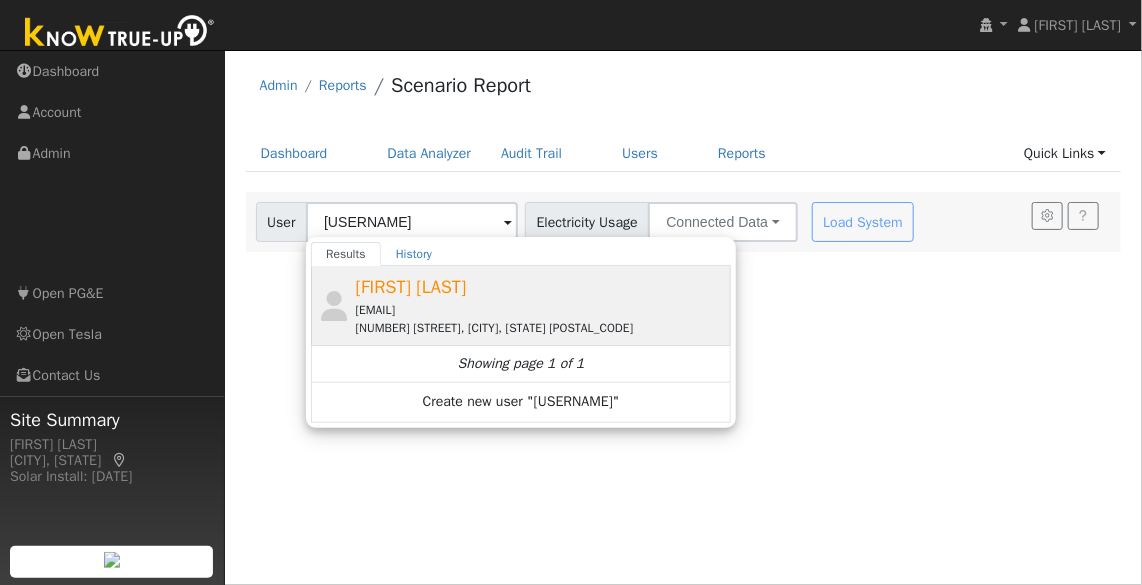 click on "[EMAIL]" at bounding box center (541, 310) 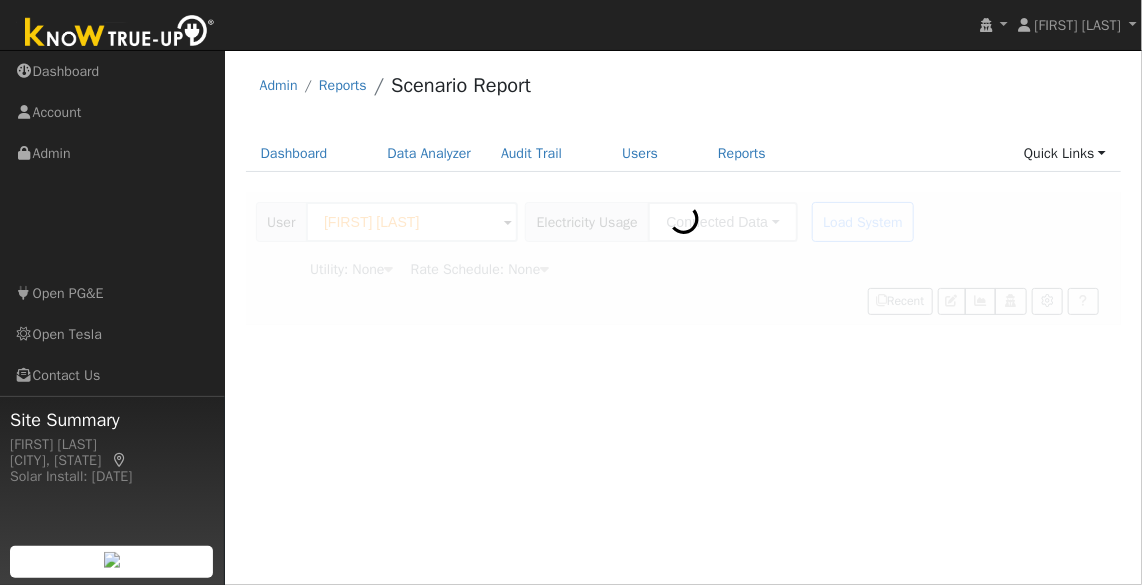 type on "Pacific Gas & Electric" 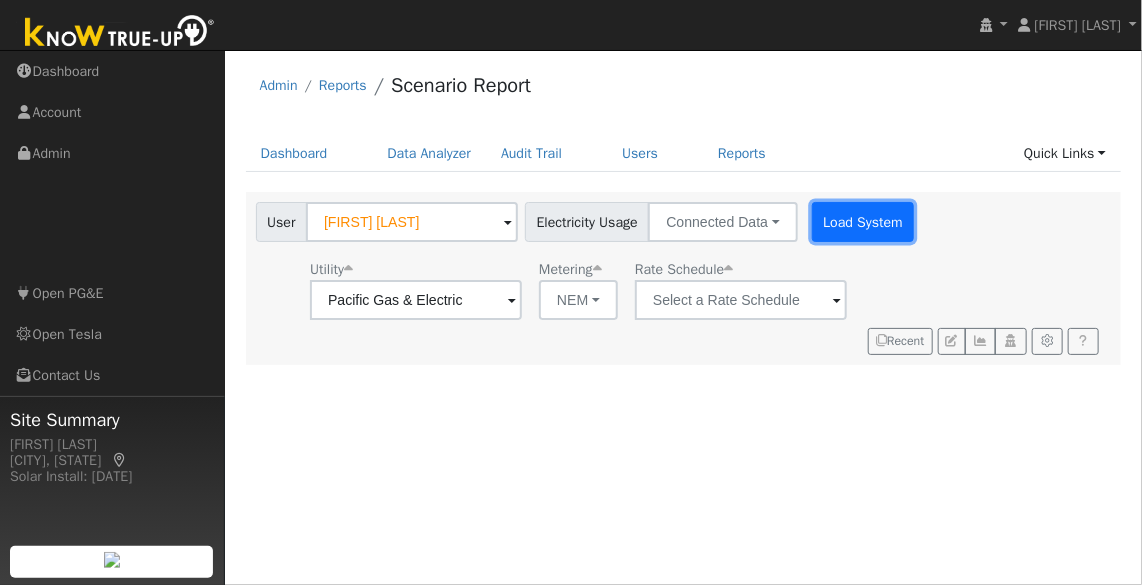 click on "Load System" at bounding box center [863, 222] 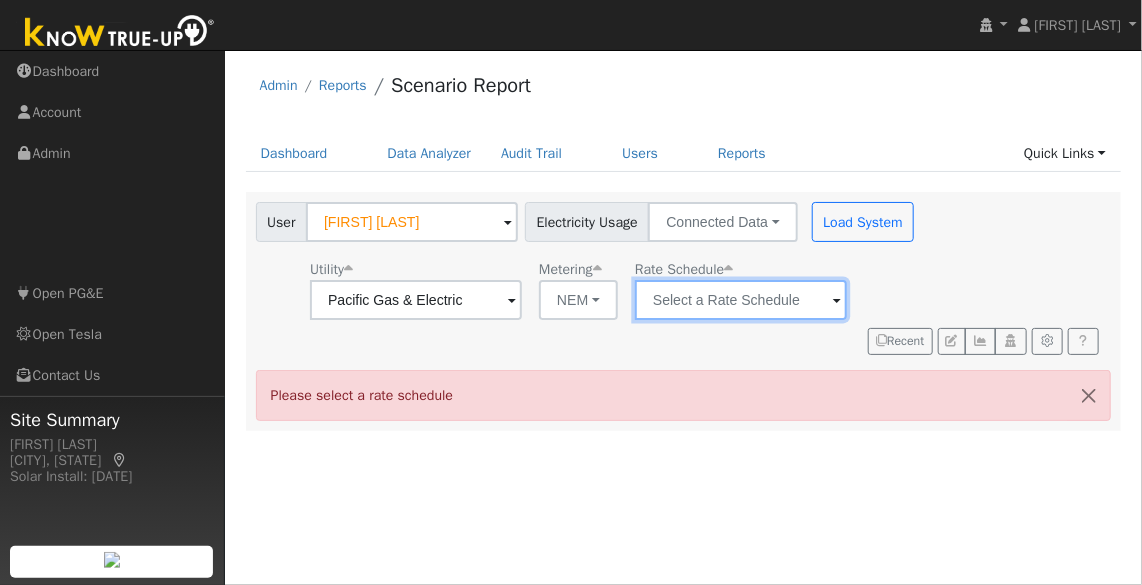 click at bounding box center (416, 300) 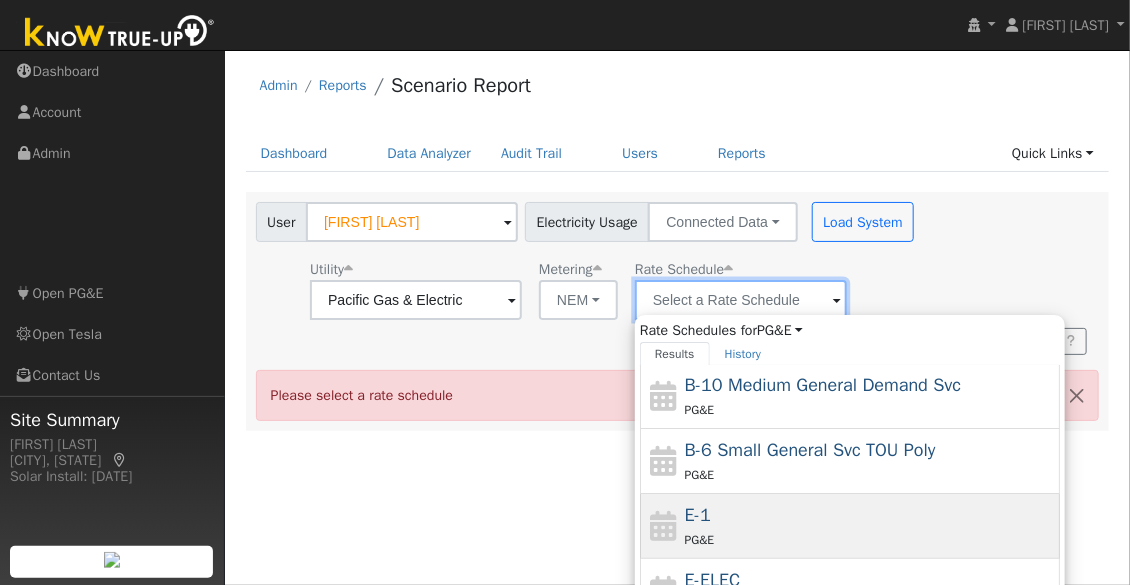 scroll, scrollTop: 216, scrollLeft: 0, axis: vertical 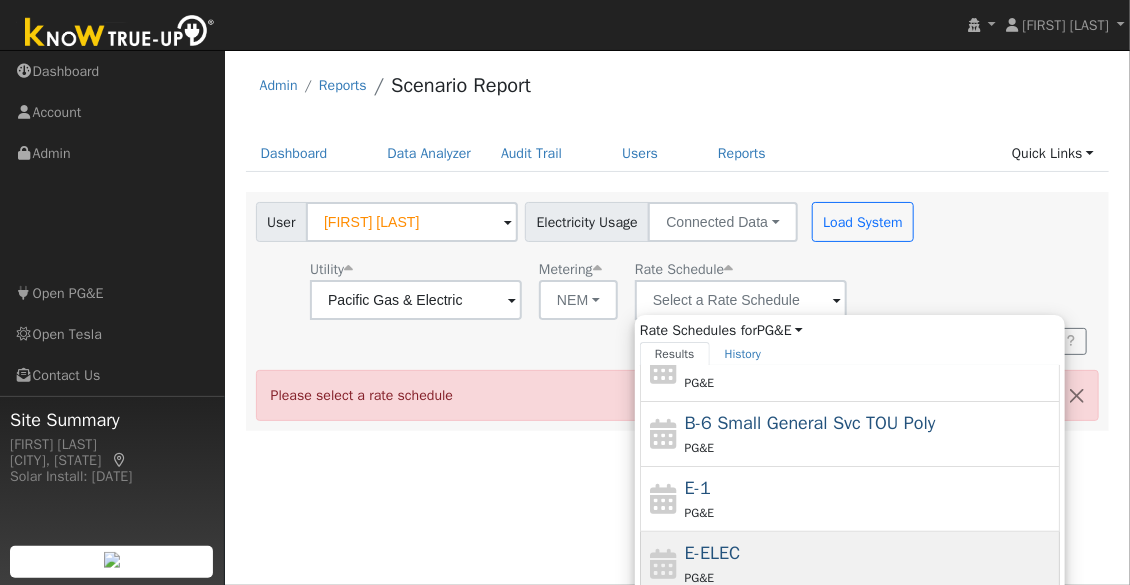 click on "E-ELEC PG&E" at bounding box center (870, 564) 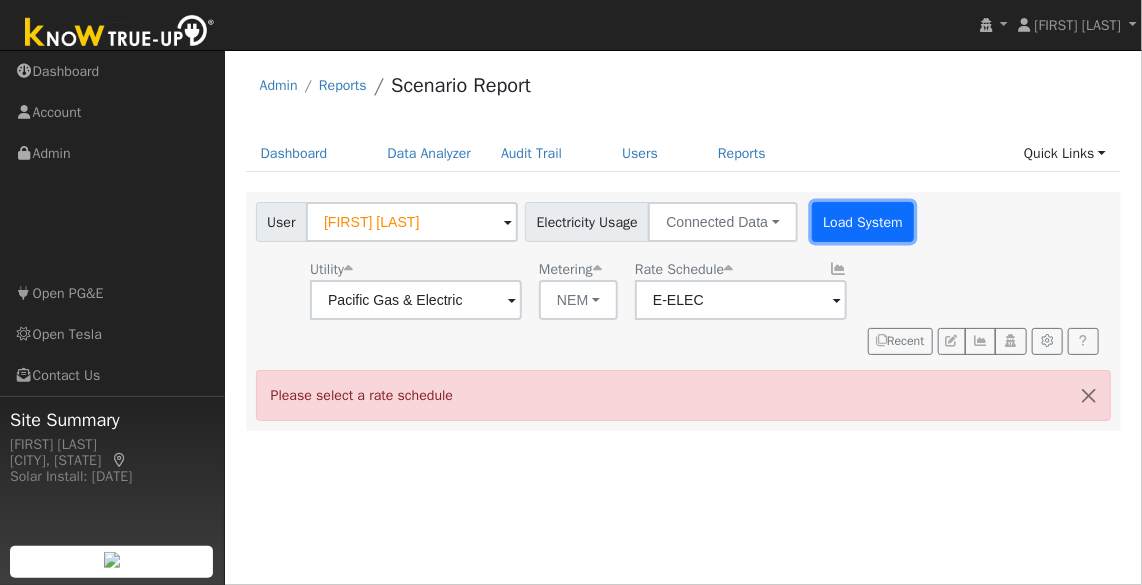 click on "Load System" at bounding box center (863, 222) 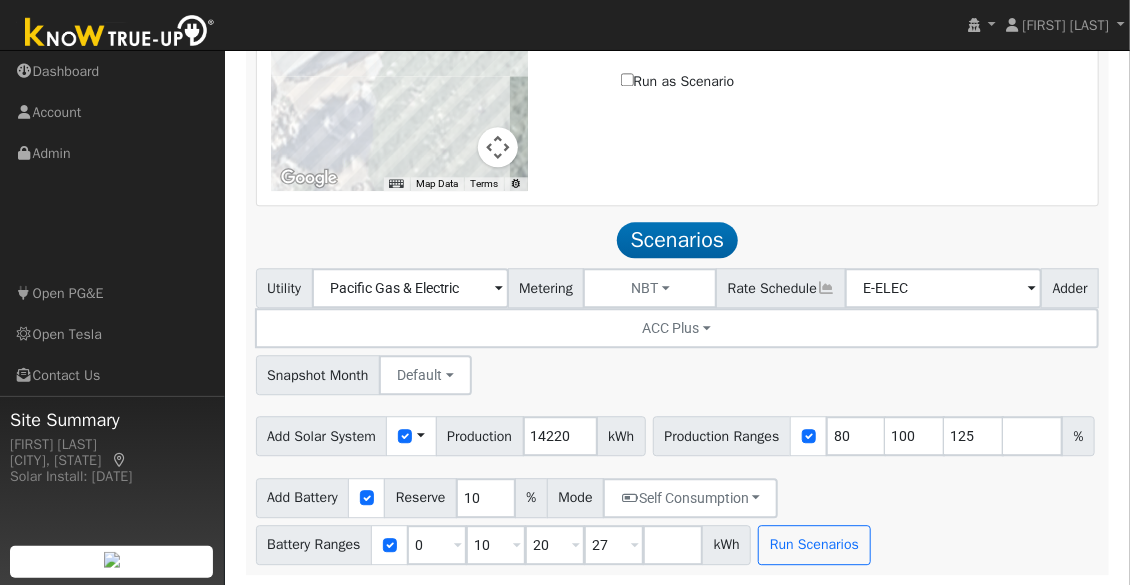 scroll, scrollTop: 1806, scrollLeft: 0, axis: vertical 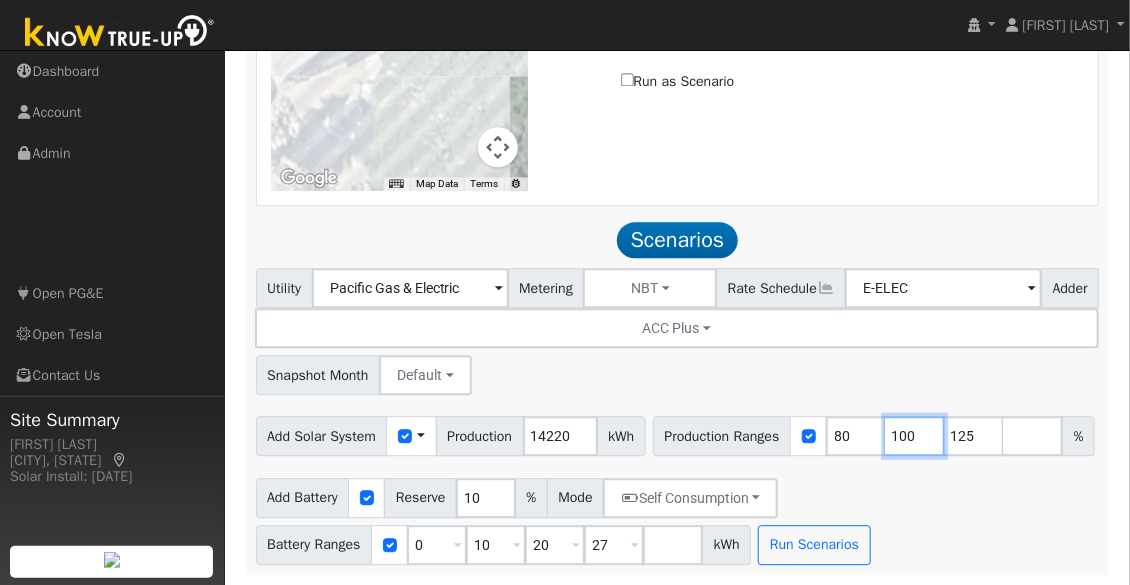 drag, startPoint x: 521, startPoint y: 438, endPoint x: 478, endPoint y: 441, distance: 43.104523 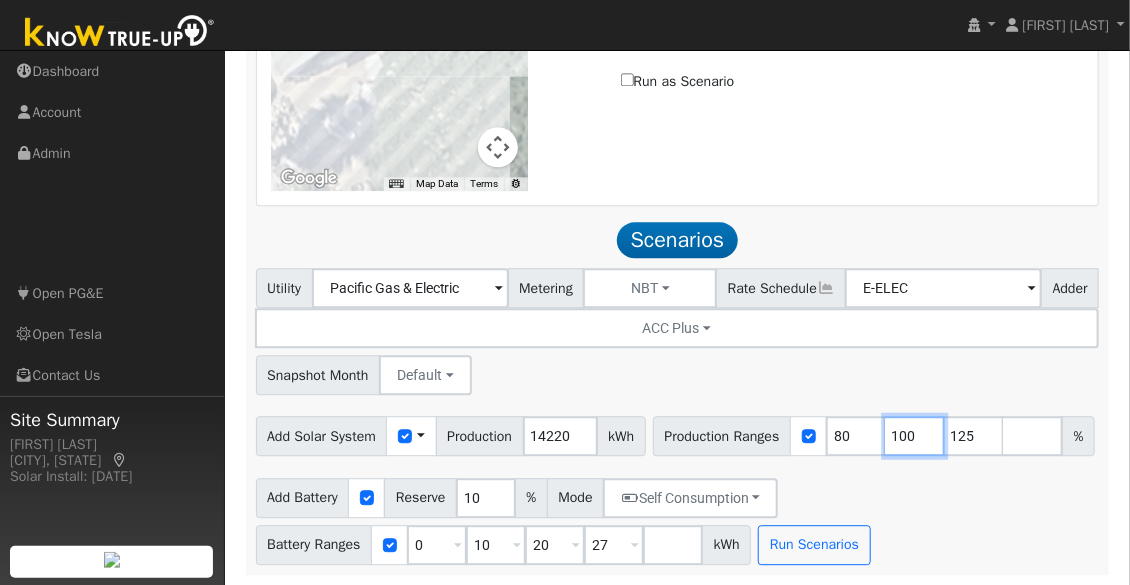 click on "Production Ranges 80 100 125 %" at bounding box center (874, 436) 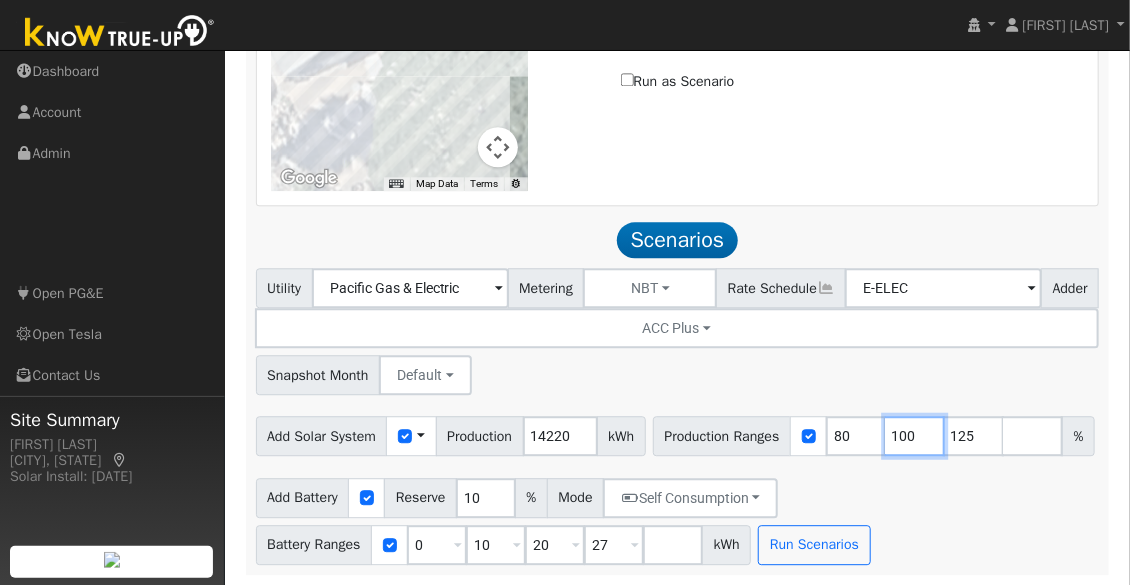 type on "125" 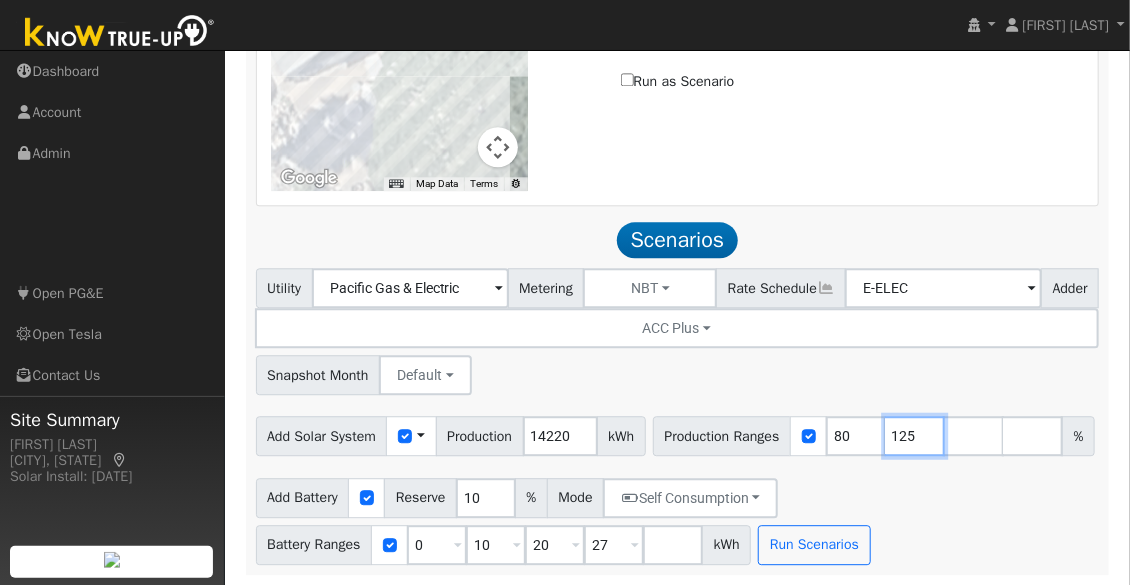 scroll, scrollTop: 1758, scrollLeft: 0, axis: vertical 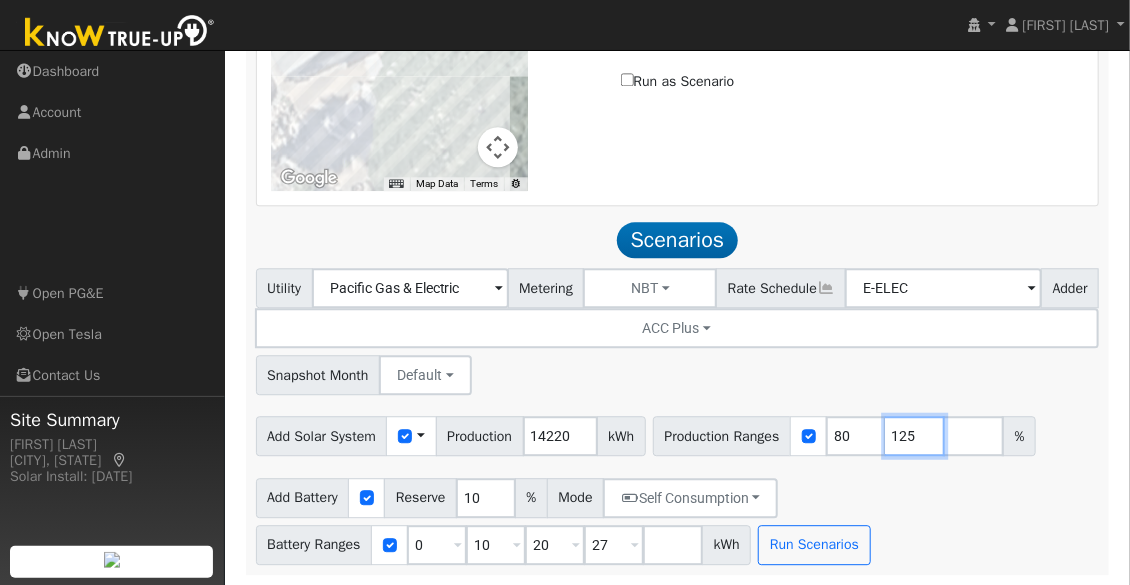 type on "125" 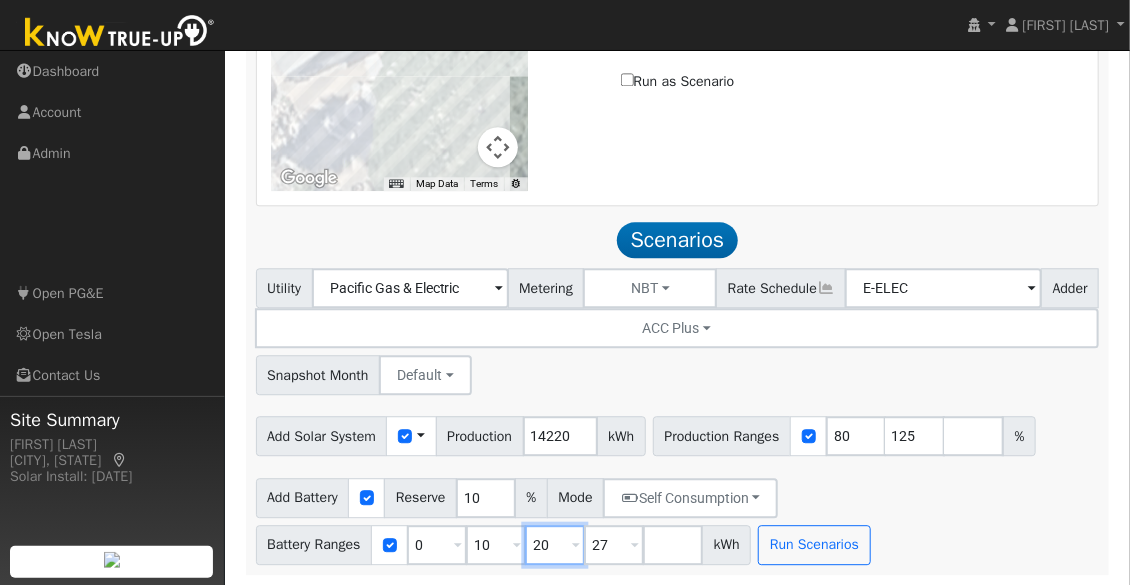 drag, startPoint x: 554, startPoint y: 538, endPoint x: 524, endPoint y: 538, distance: 30 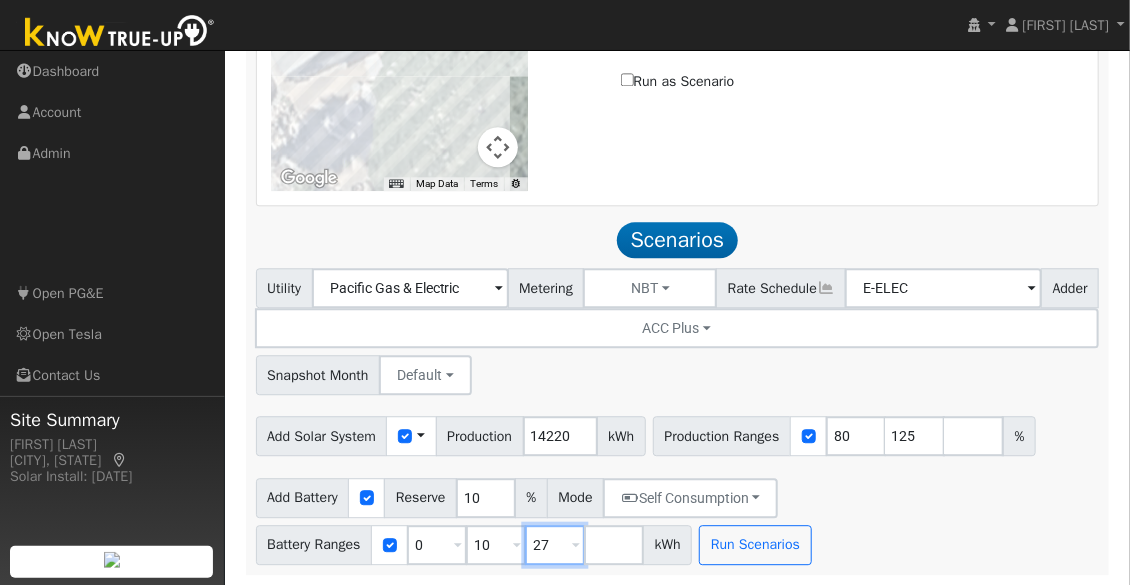 type on "27" 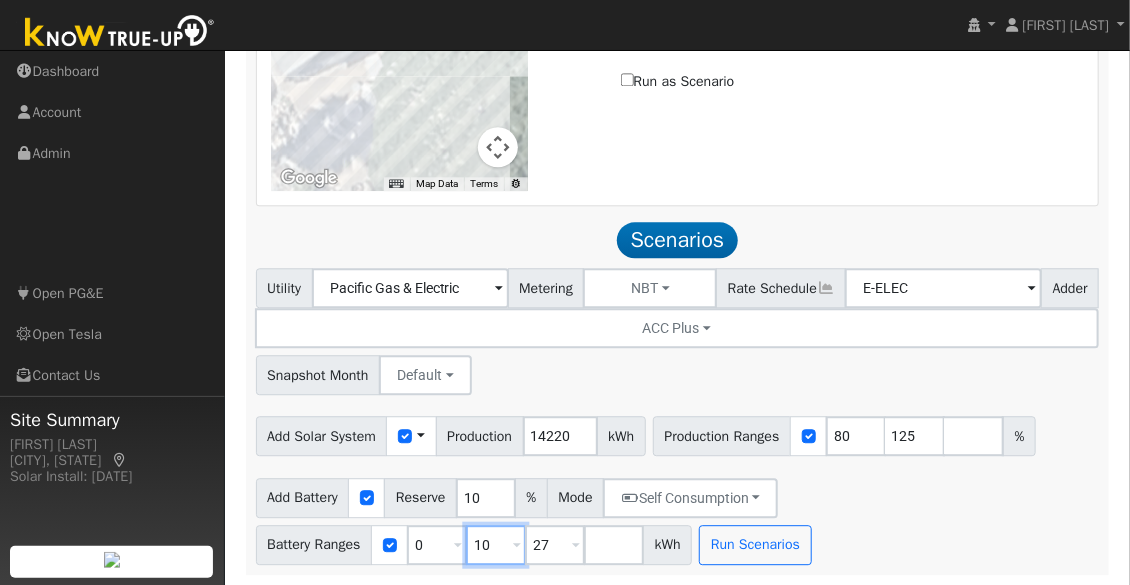 drag, startPoint x: 497, startPoint y: 543, endPoint x: 431, endPoint y: 532, distance: 66.910385 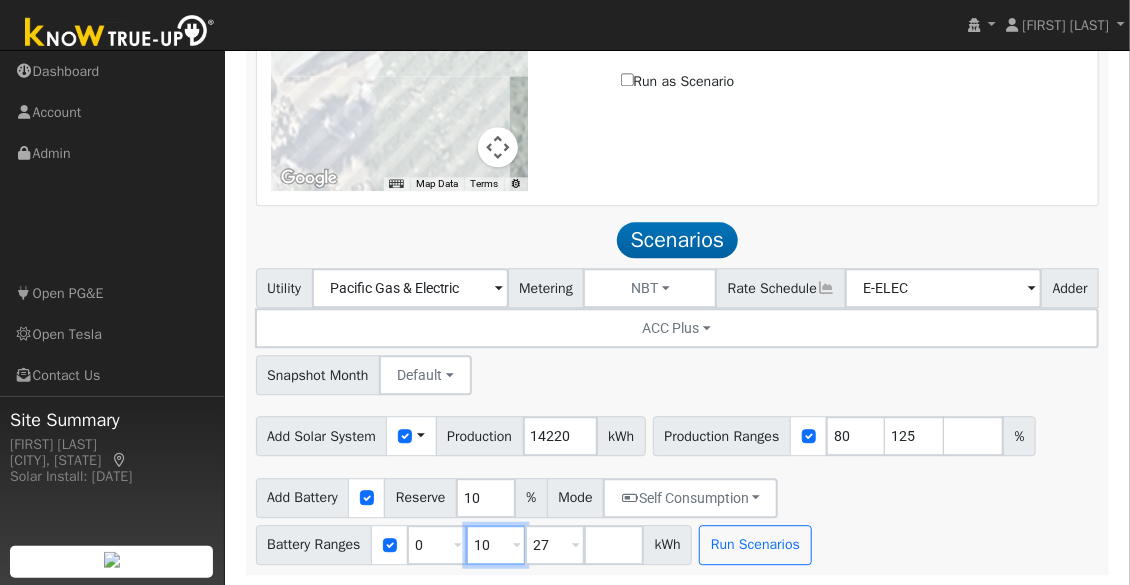 click on "Battery Ranges 0 Overrides Reserve % Mode  None None  Self Consumption  Peak Savings    ACC High Value Push    Backup 10 Overrides Reserve % Mode  None None  Self Consumption  Peak Savings    ACC High Value Push    Backup 27 Overrides Reserve % Mode  None None  Self Consumption  Peak Savings    ACC High Value Push    Backup kWh" at bounding box center (474, 545) 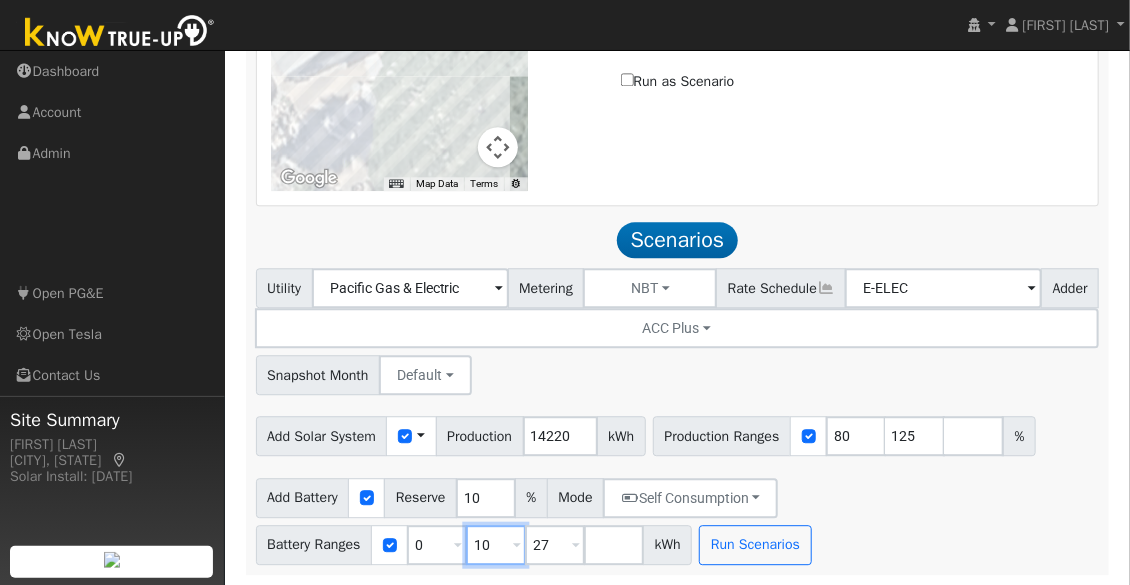 type 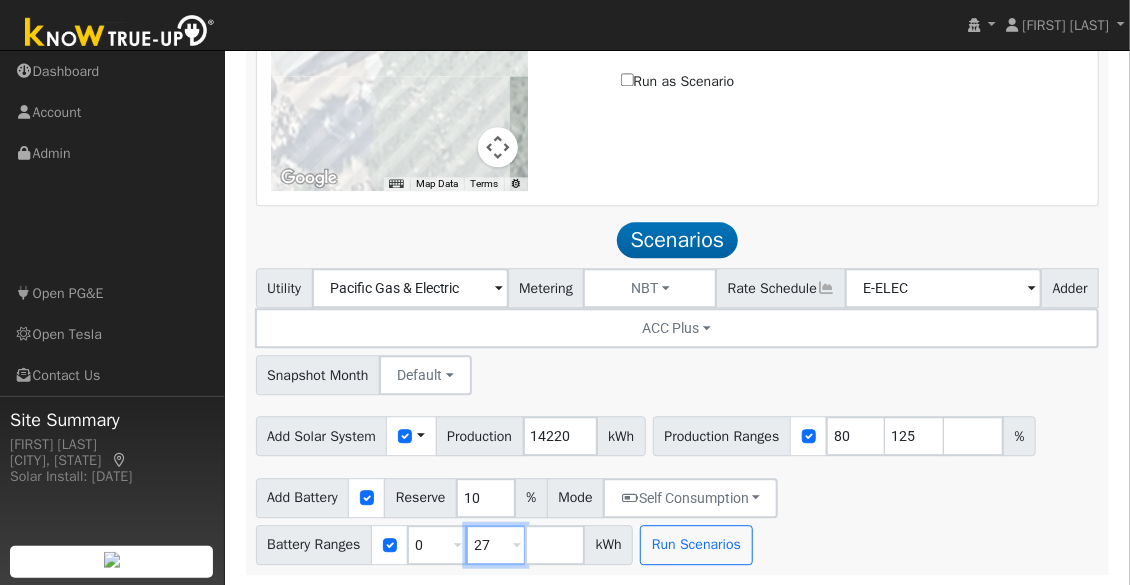 type on "27" 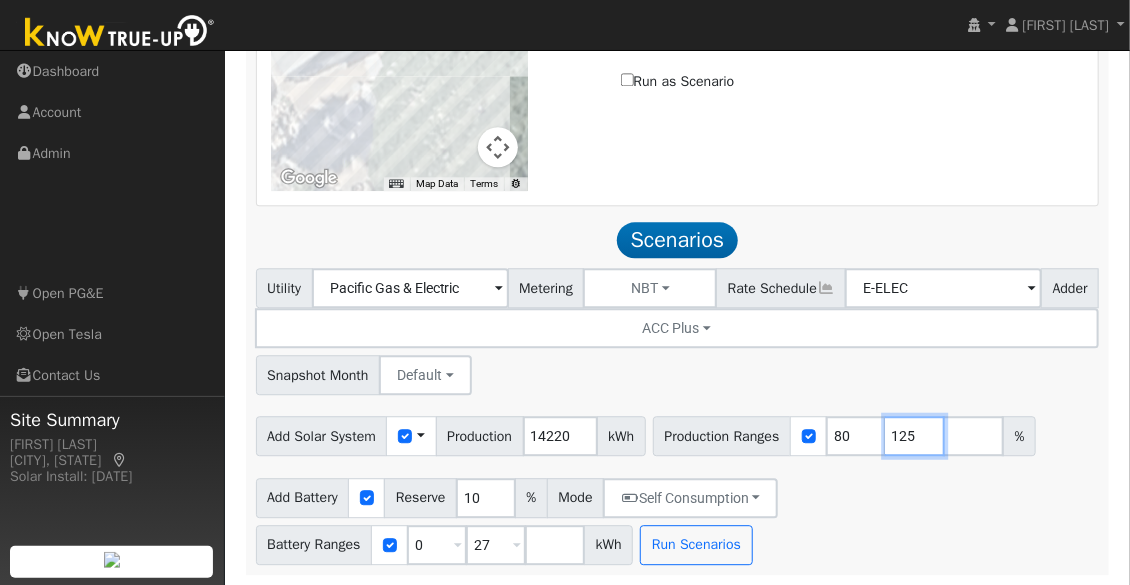 drag, startPoint x: 934, startPoint y: 433, endPoint x: 883, endPoint y: 424, distance: 51.78803 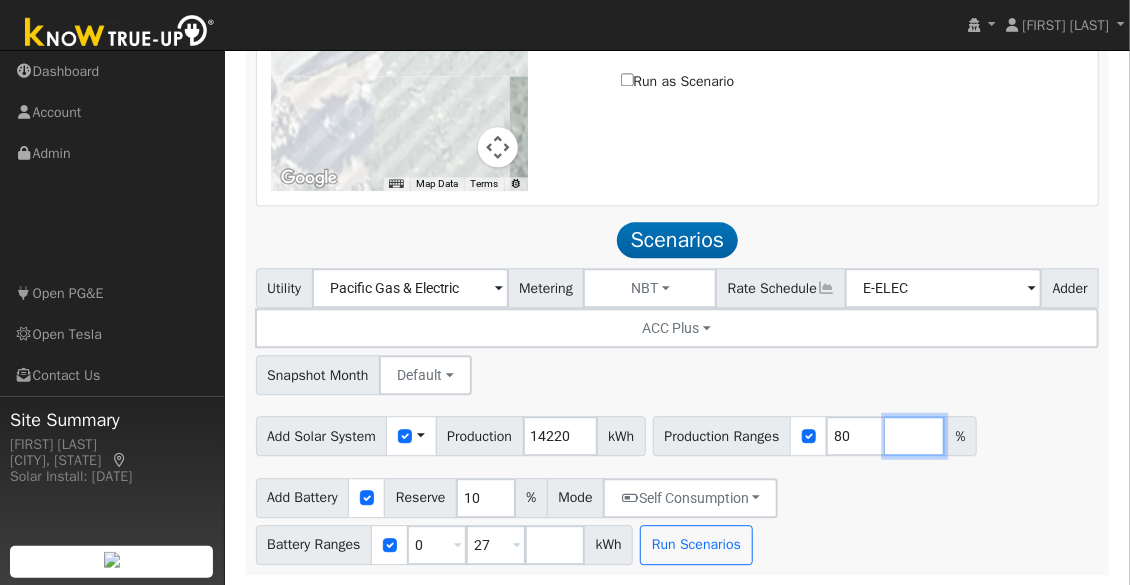 type 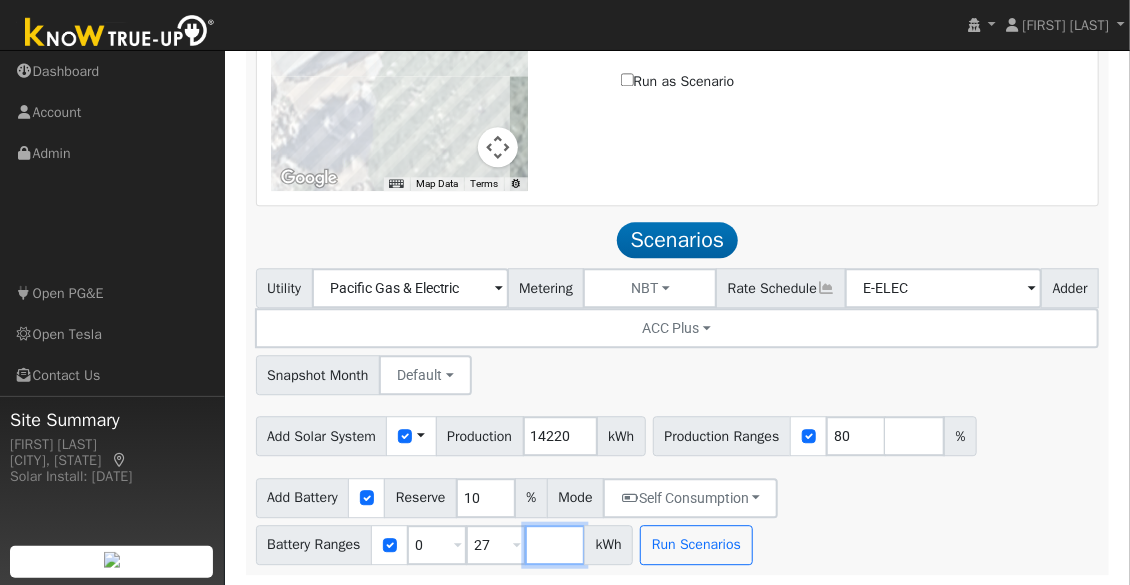 click at bounding box center [555, 545] 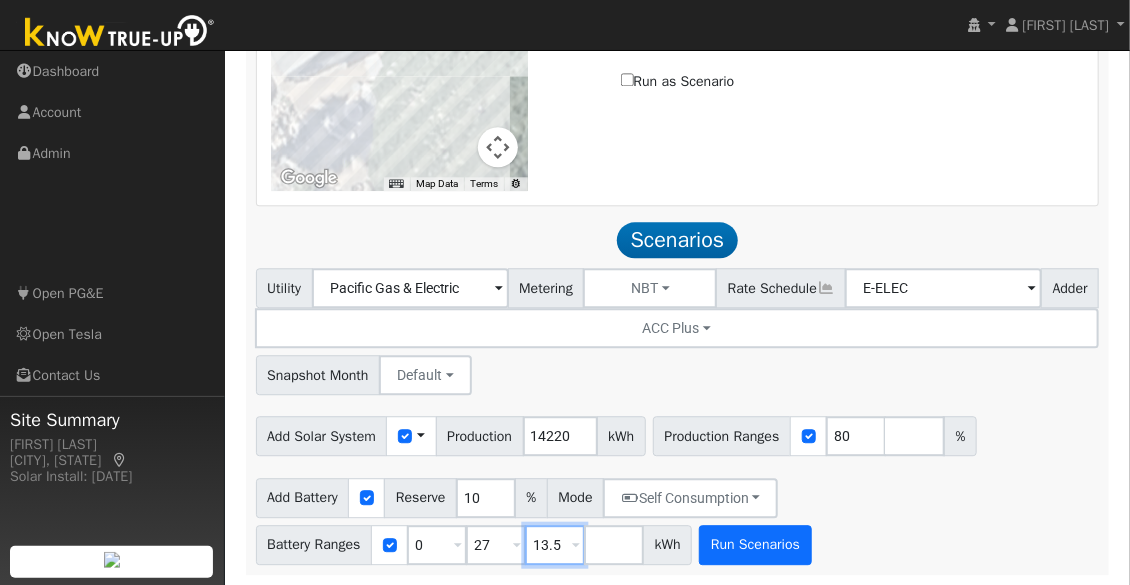 type on "13.5" 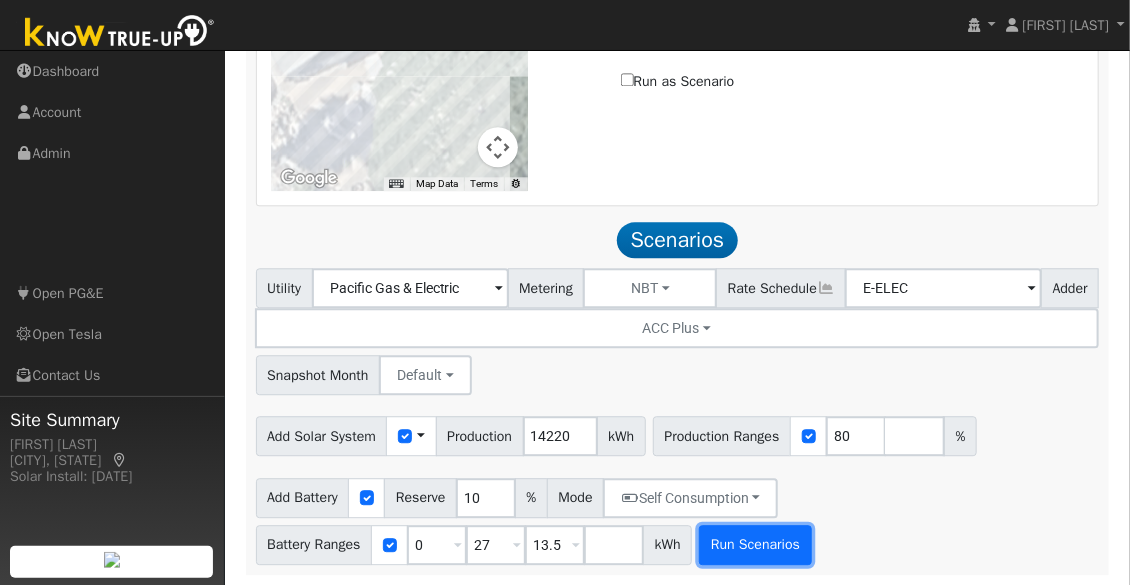 type on "13.5" 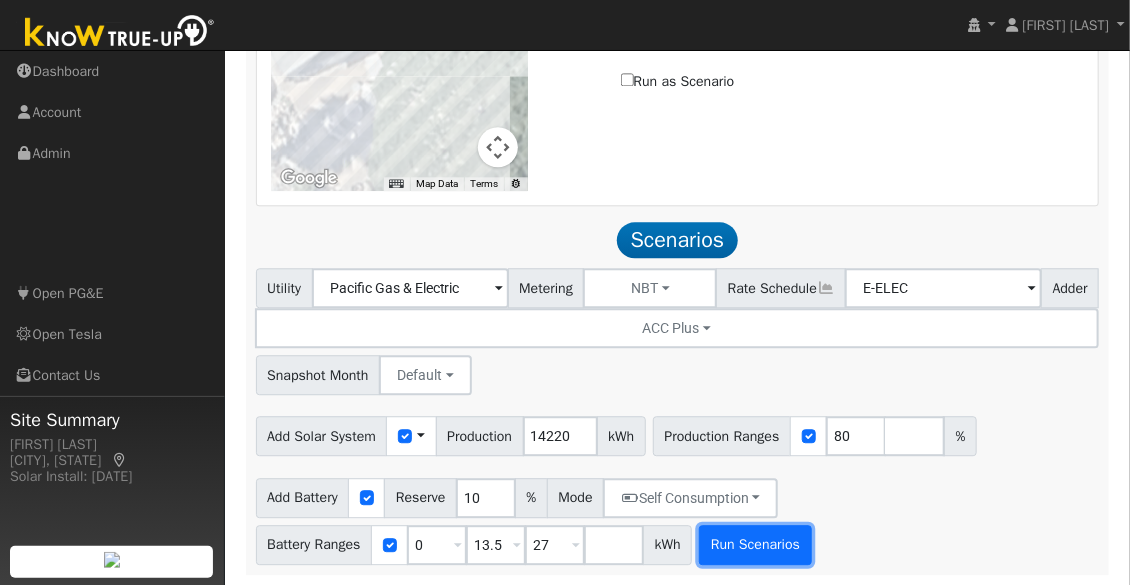 click on "Run Scenarios" at bounding box center (755, 545) 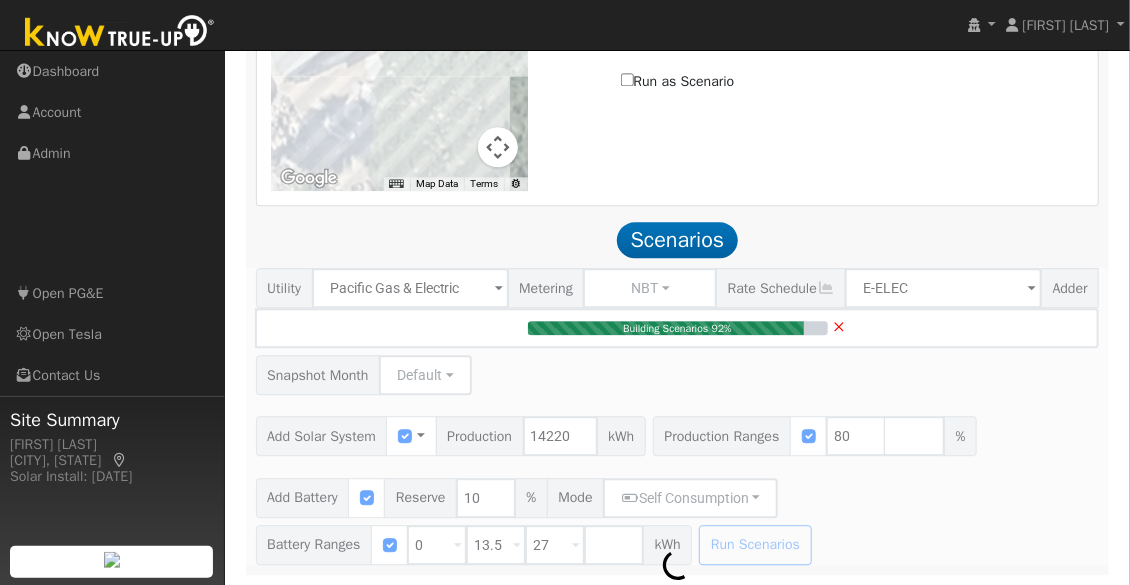 type on "7.6" 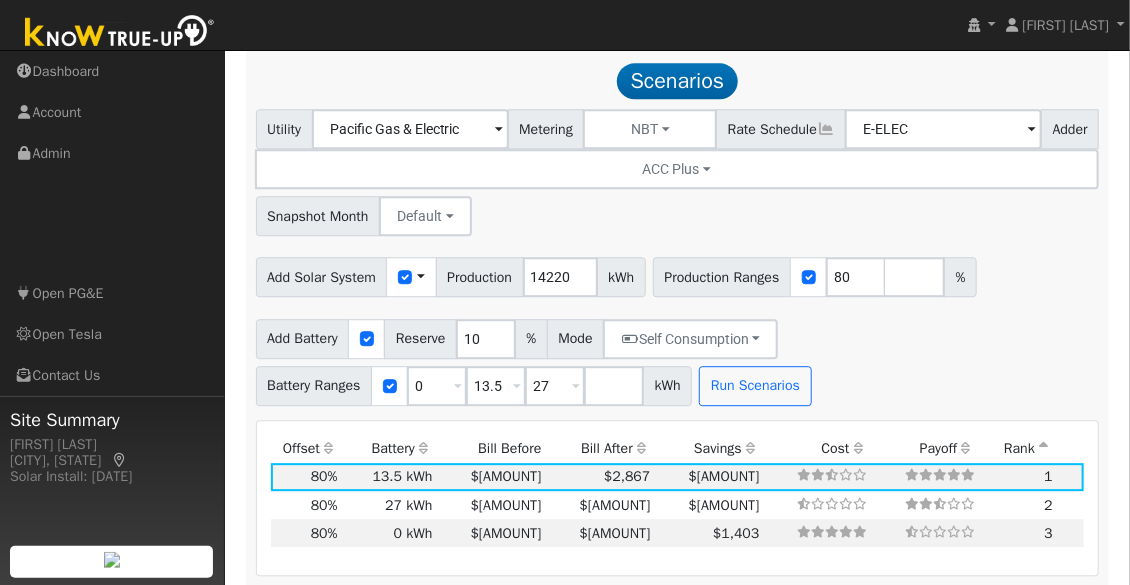 scroll, scrollTop: 1919, scrollLeft: 0, axis: vertical 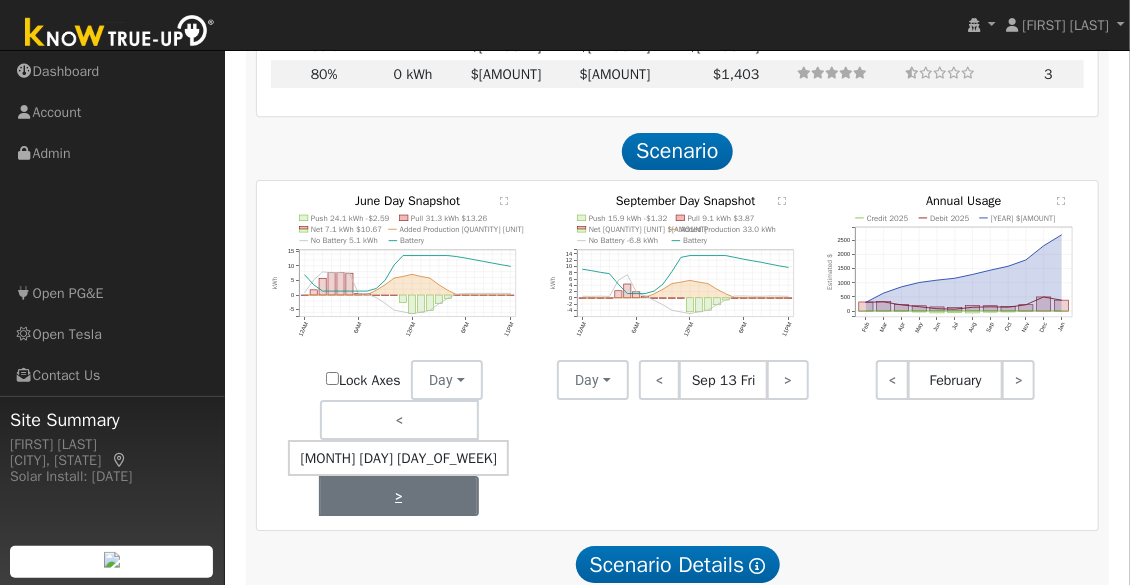 click on ">" at bounding box center (399, 496) 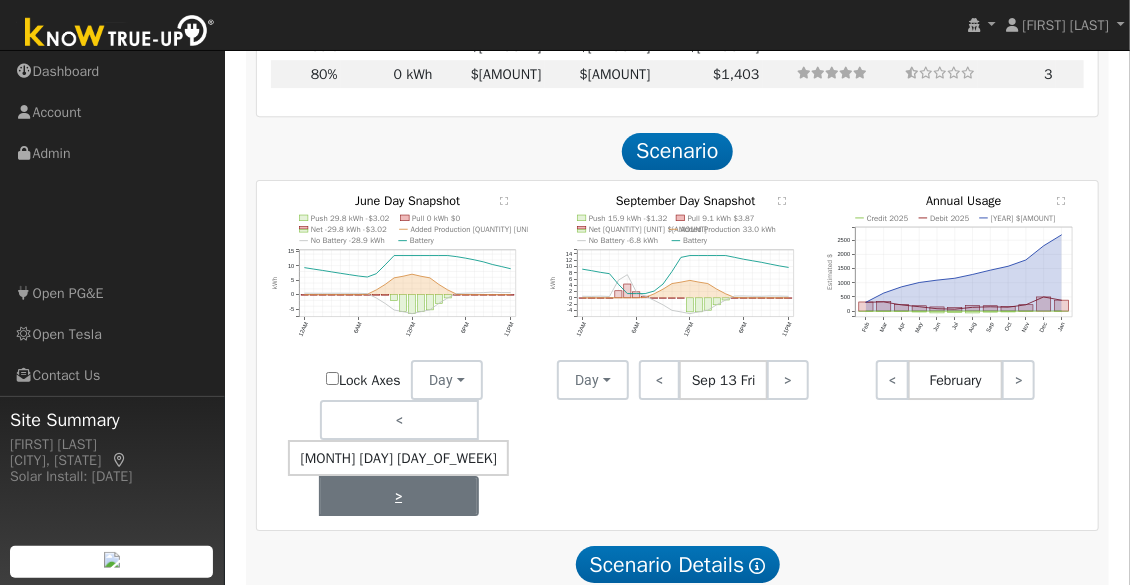 click on ">" at bounding box center [399, 496] 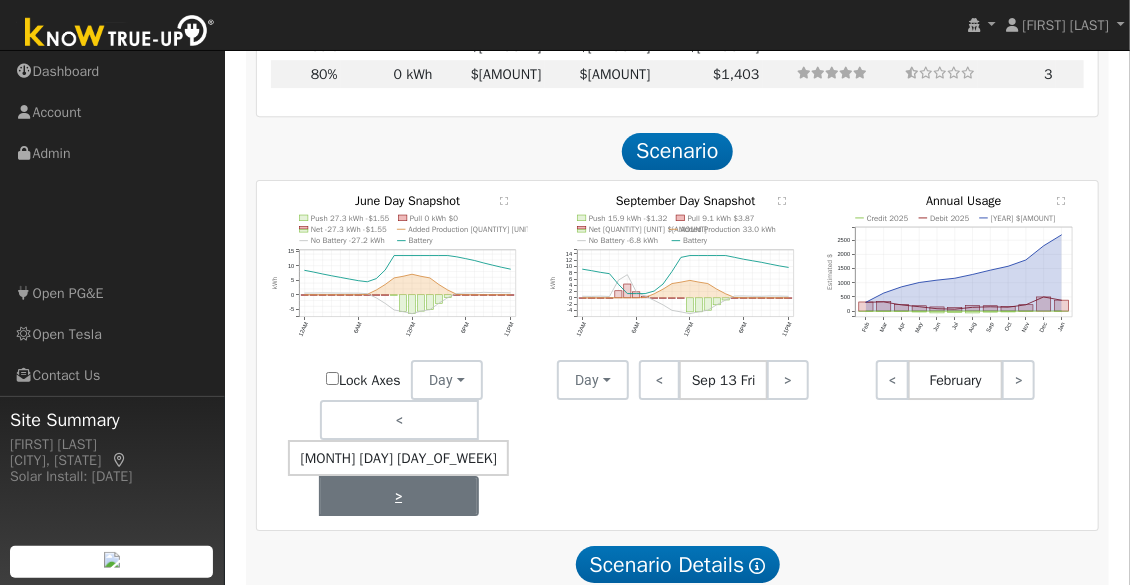 click on ">" at bounding box center [399, 496] 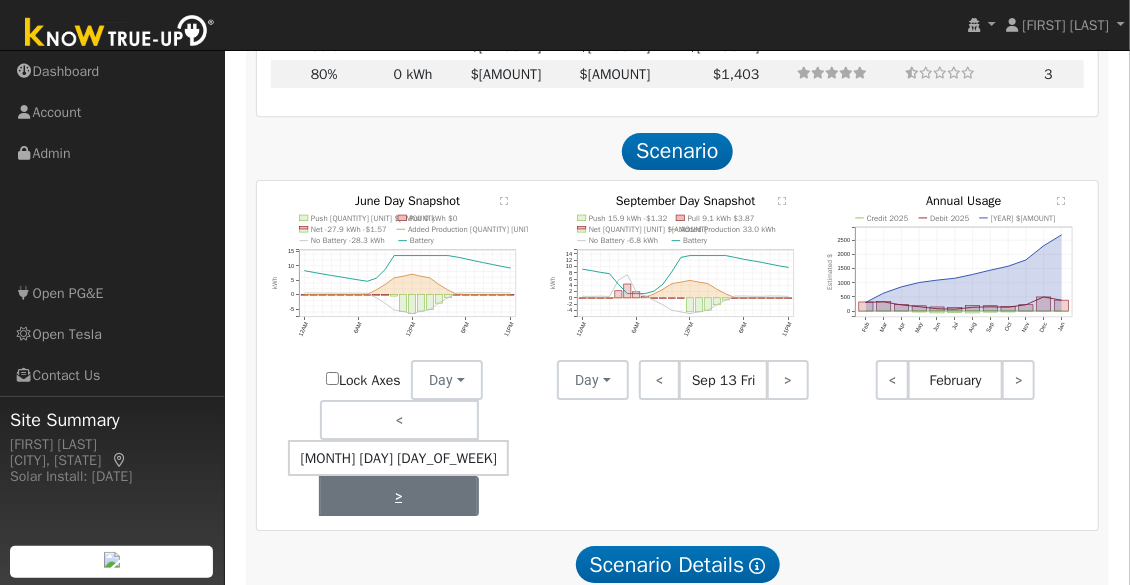 click on ">" at bounding box center [399, 496] 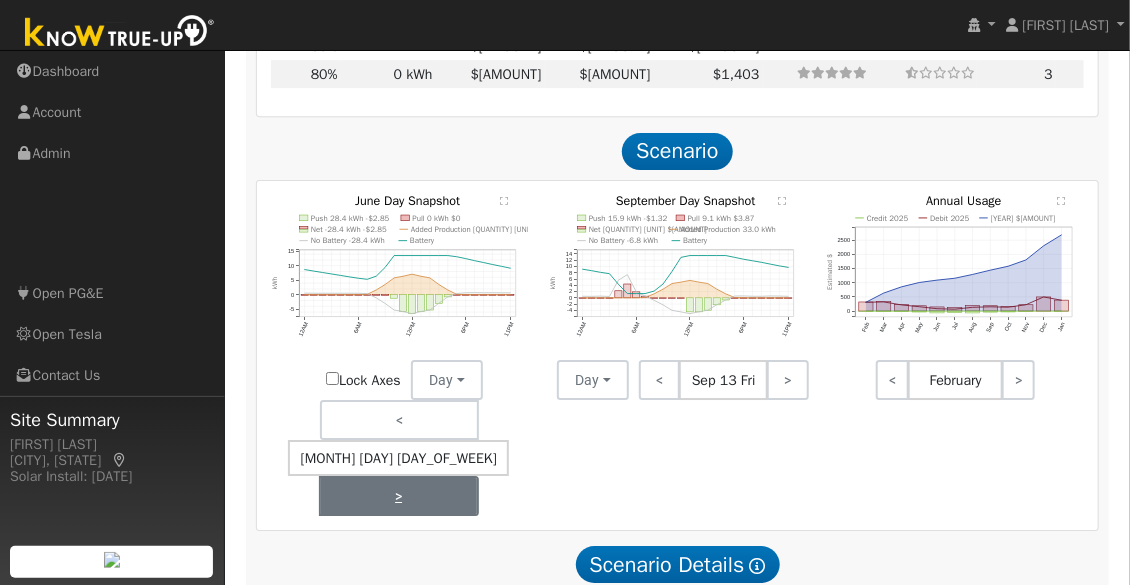 click on ">" at bounding box center (399, 496) 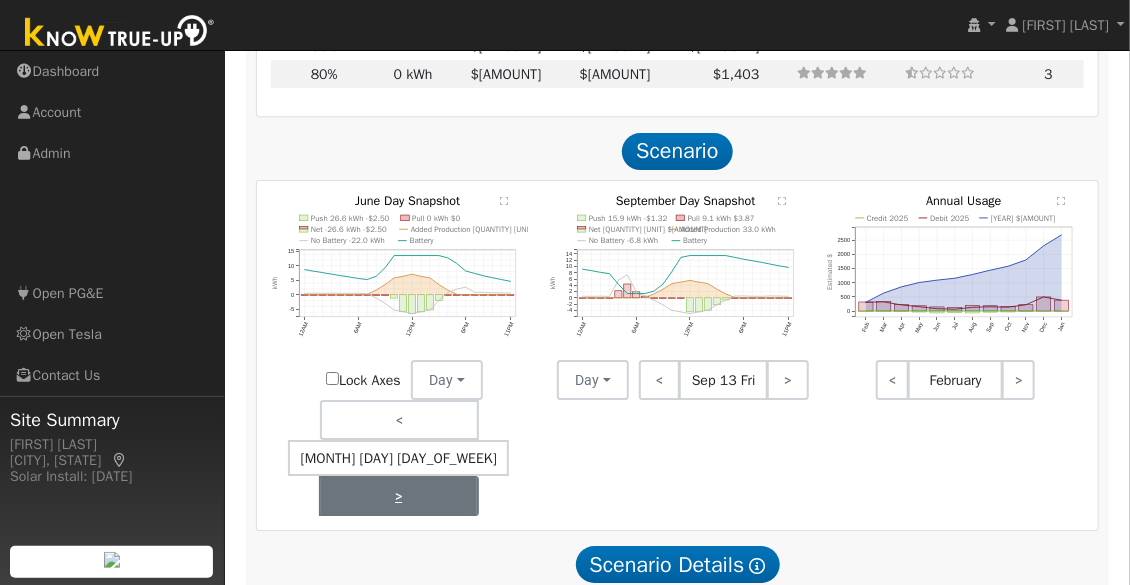 click on ">" at bounding box center [399, 496] 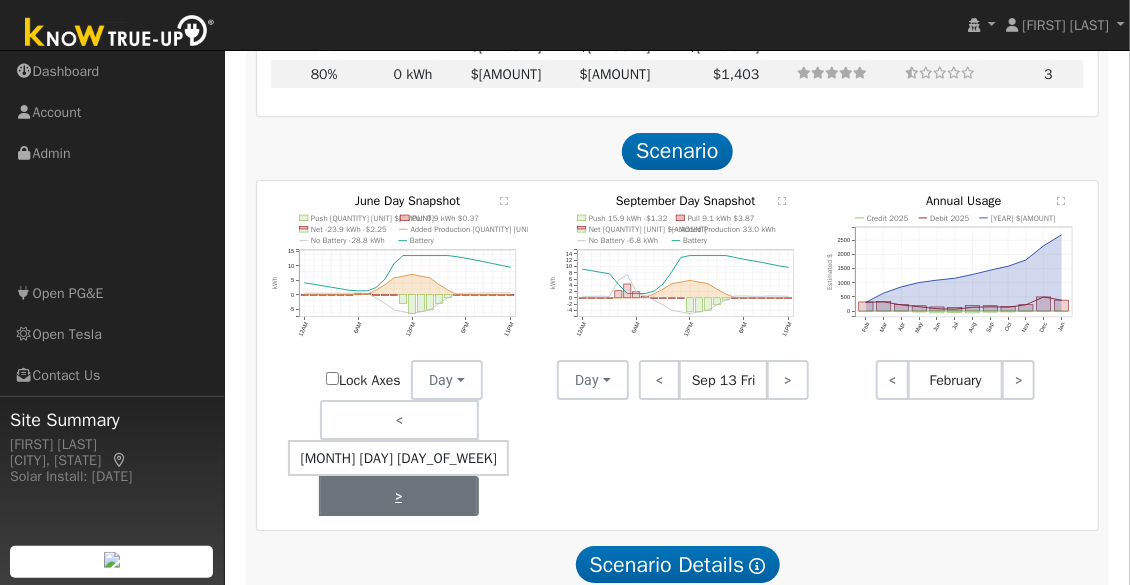 click on ">" at bounding box center (399, 496) 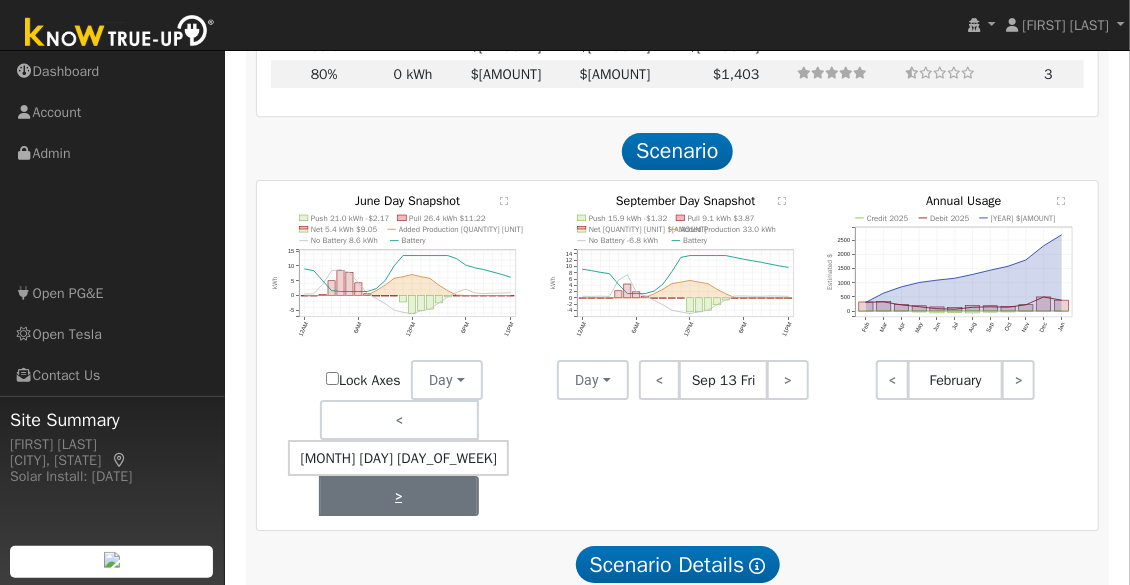 click on ">" at bounding box center (399, 496) 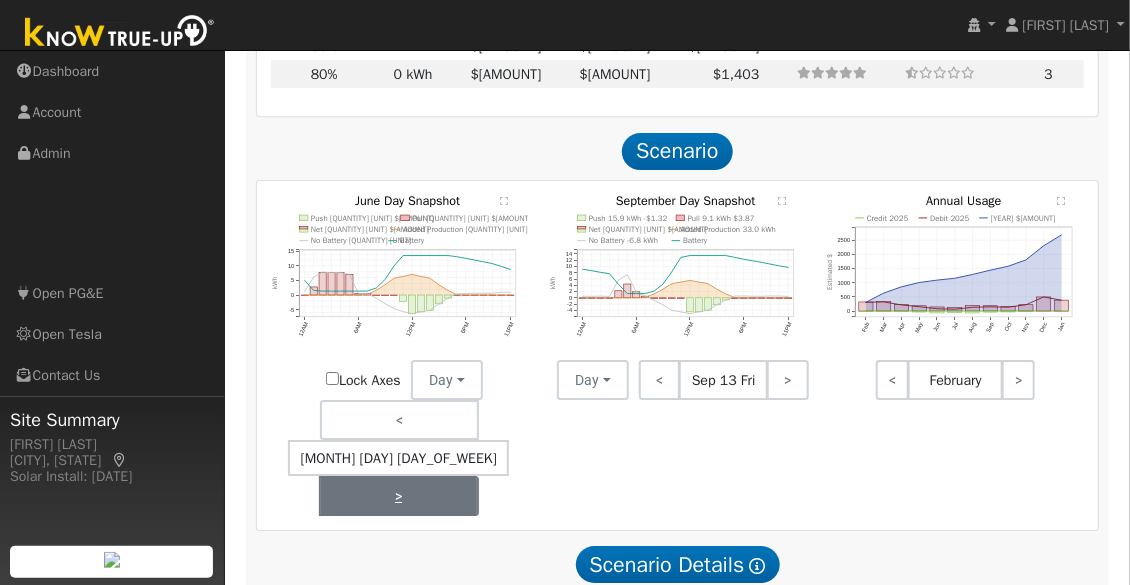 click on ">" at bounding box center (399, 496) 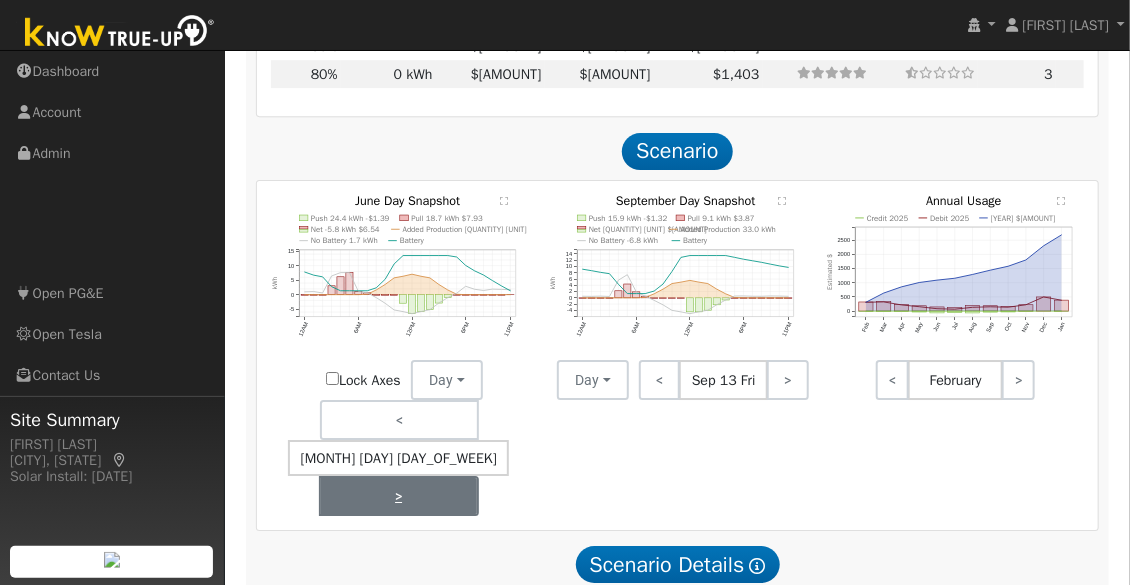 click on ">" at bounding box center [399, 496] 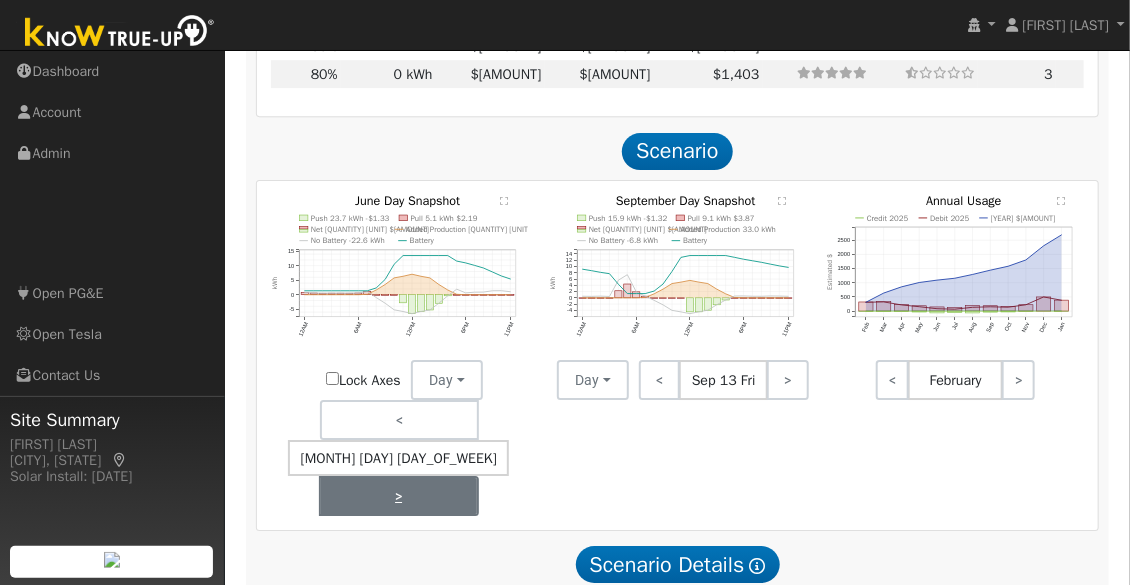 click on ">" at bounding box center [399, 496] 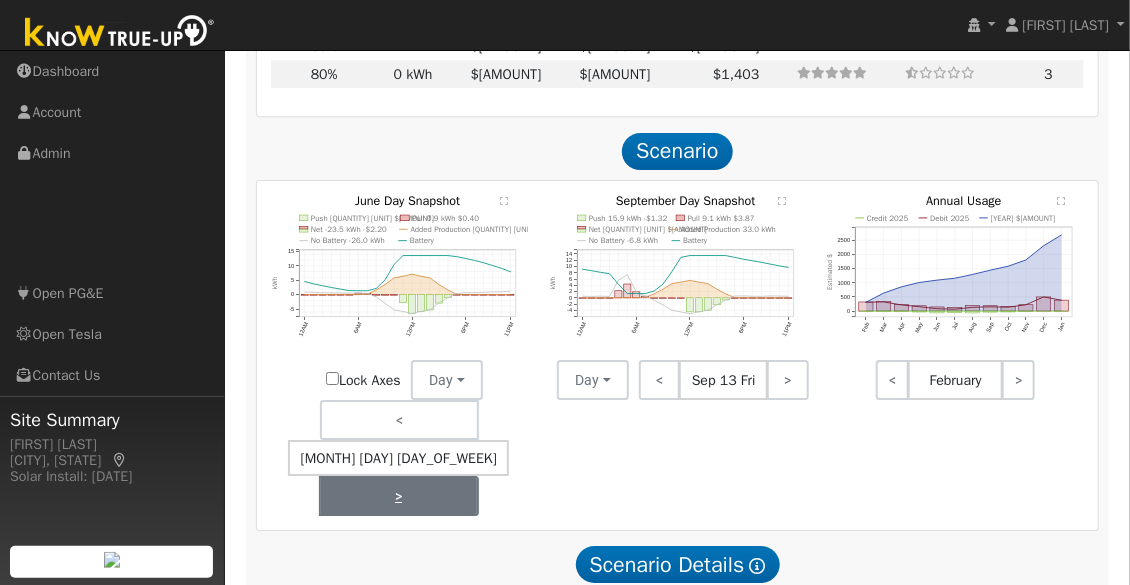click on ">" at bounding box center [399, 496] 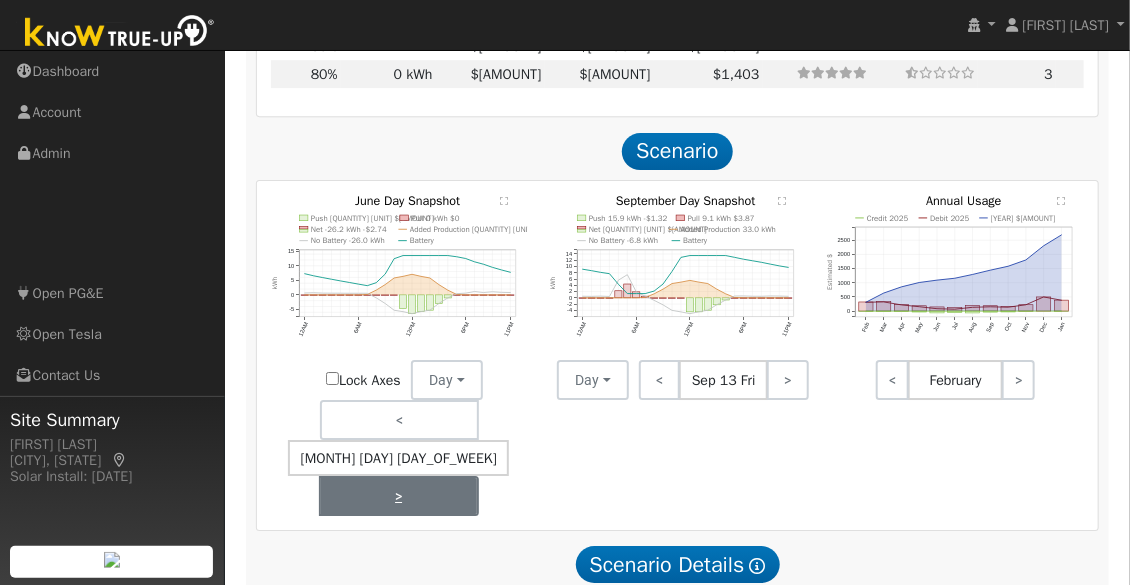 click on ">" at bounding box center (399, 496) 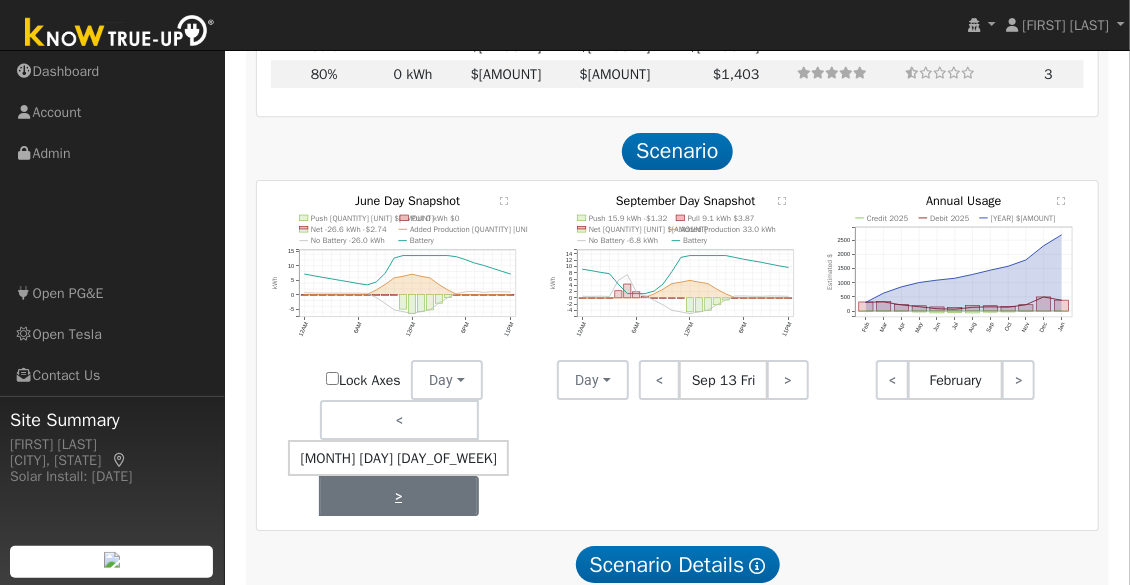 click on ">" at bounding box center (399, 496) 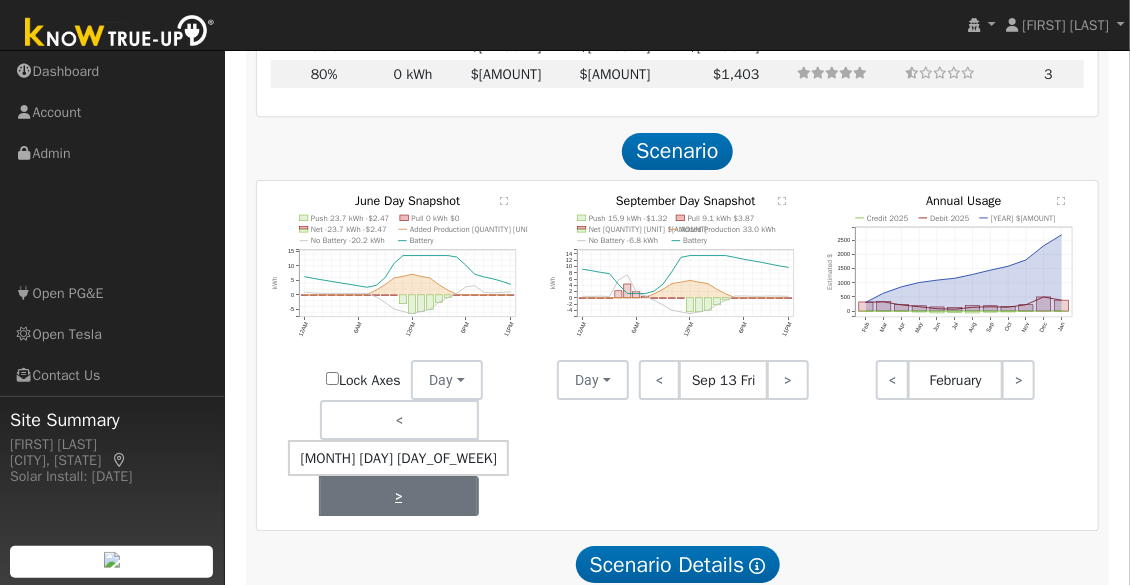 click on ">" at bounding box center [399, 496] 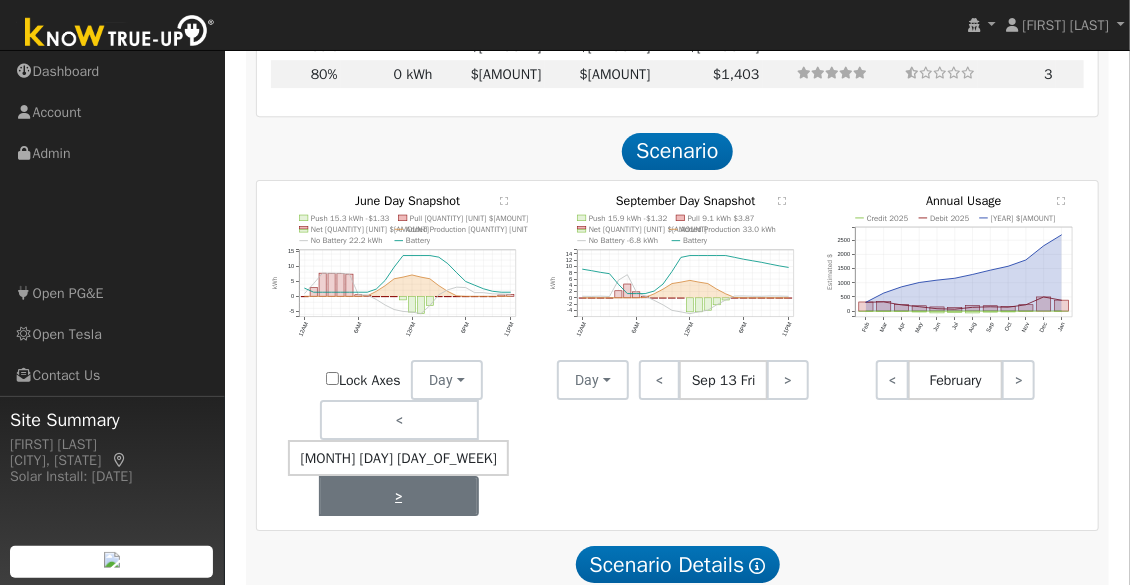 click on ">" at bounding box center (399, 496) 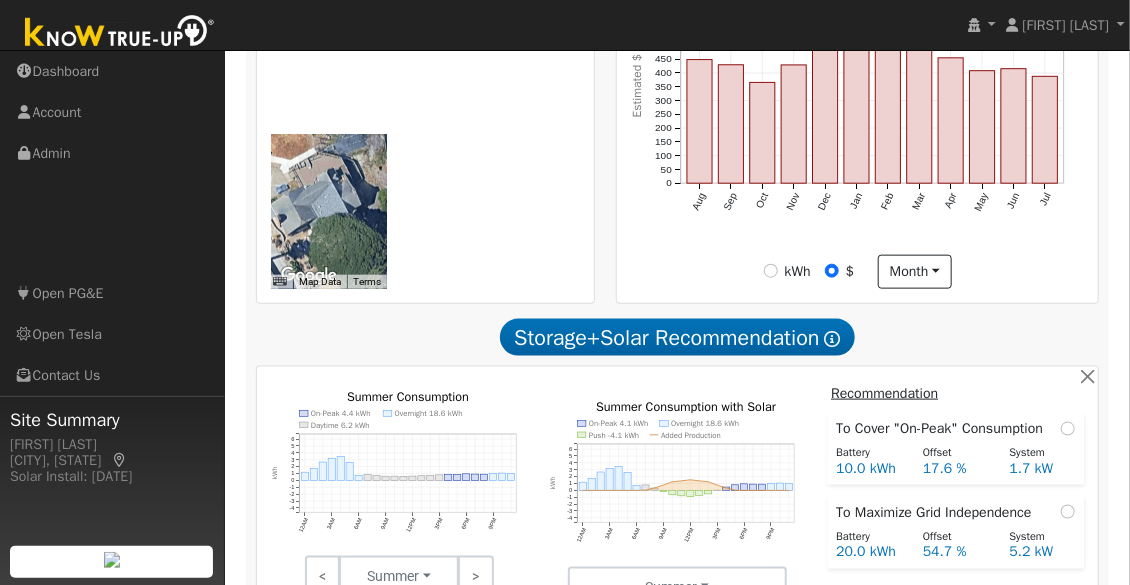 scroll, scrollTop: 743, scrollLeft: 0, axis: vertical 